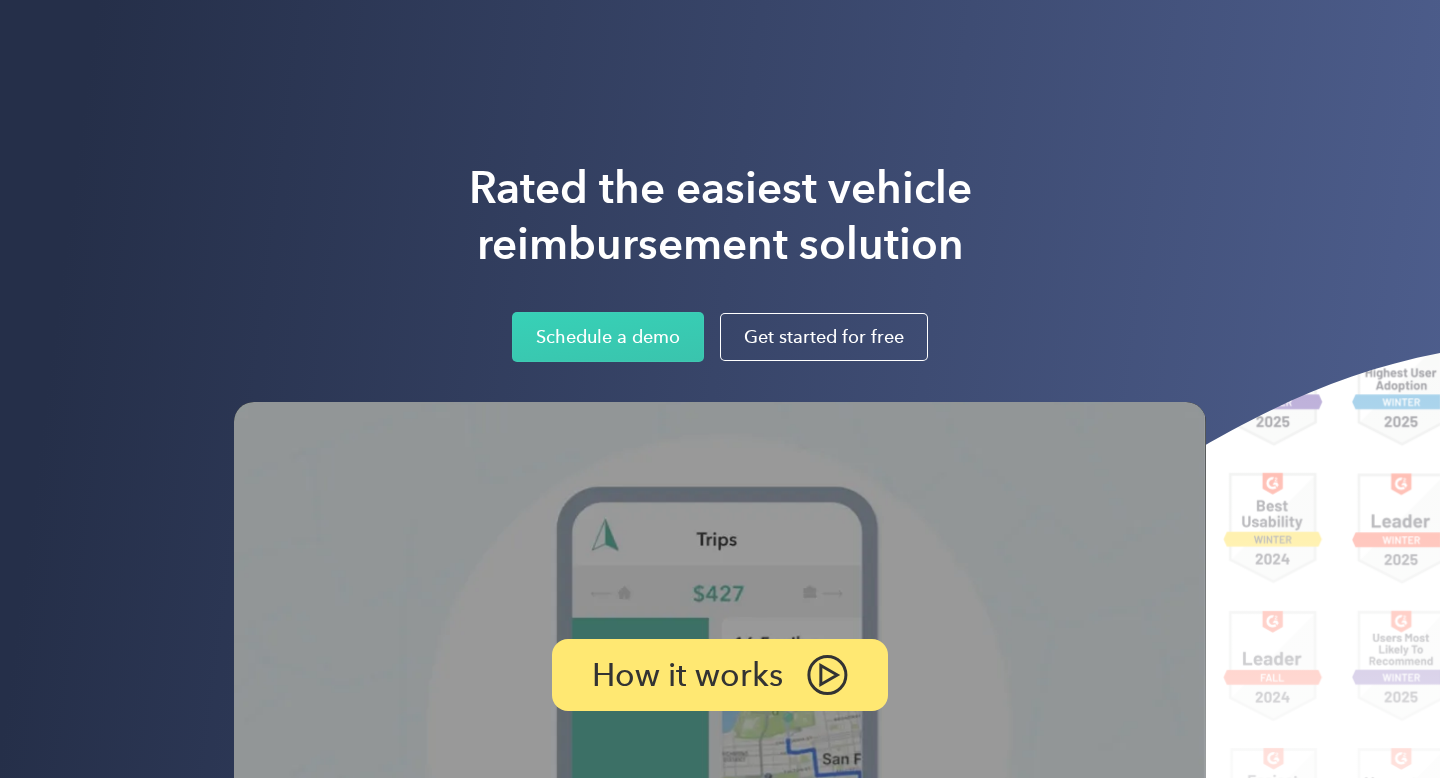 scroll, scrollTop: 0, scrollLeft: 0, axis: both 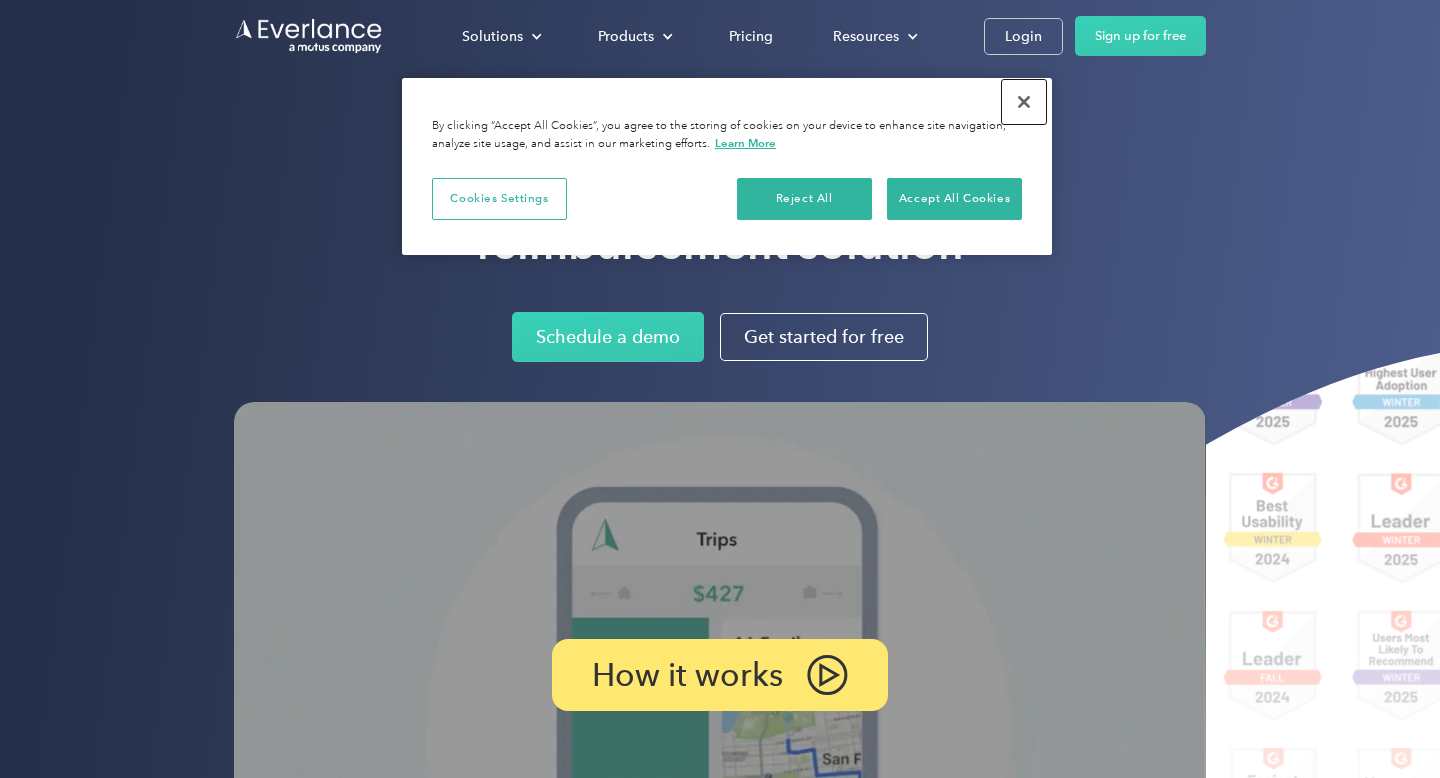 click at bounding box center (1024, 102) 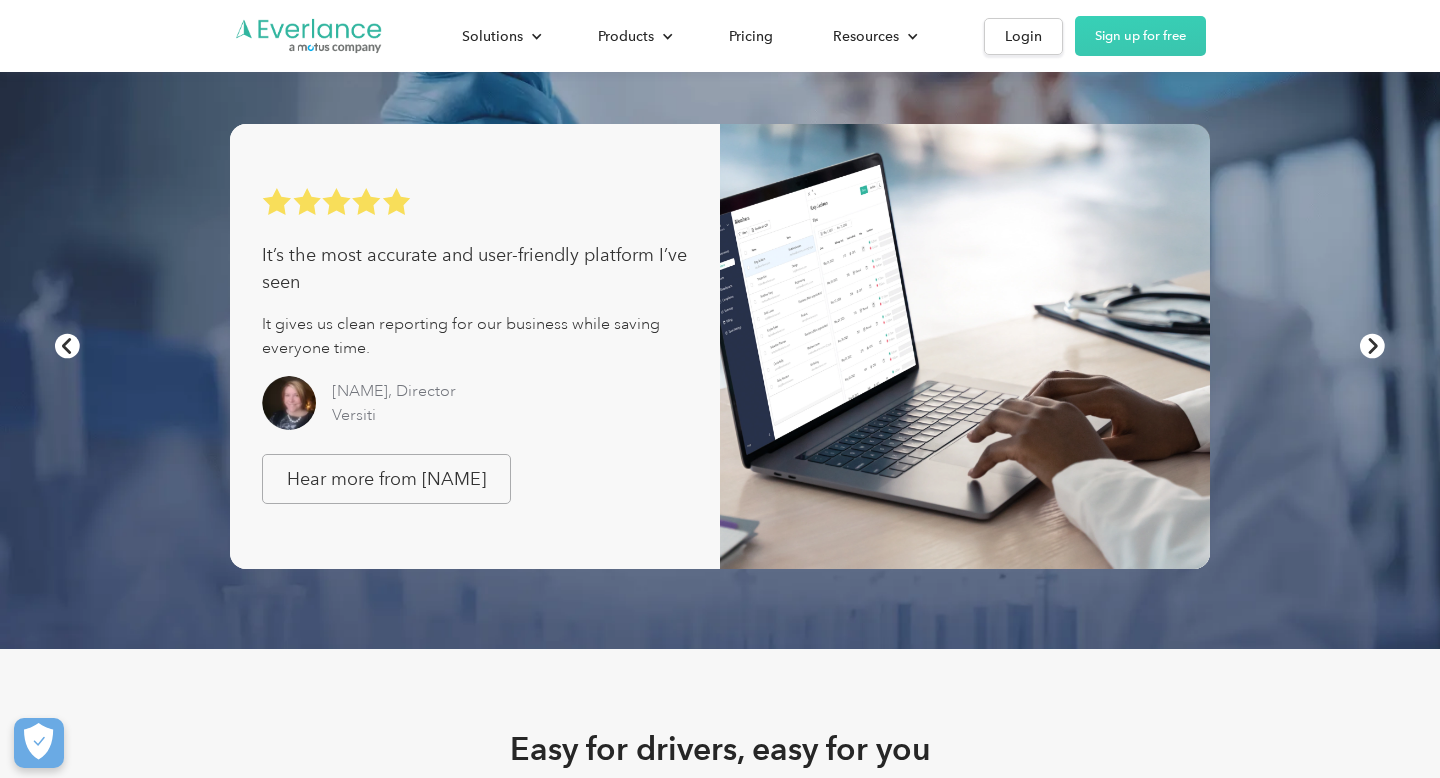 scroll, scrollTop: 1456, scrollLeft: 0, axis: vertical 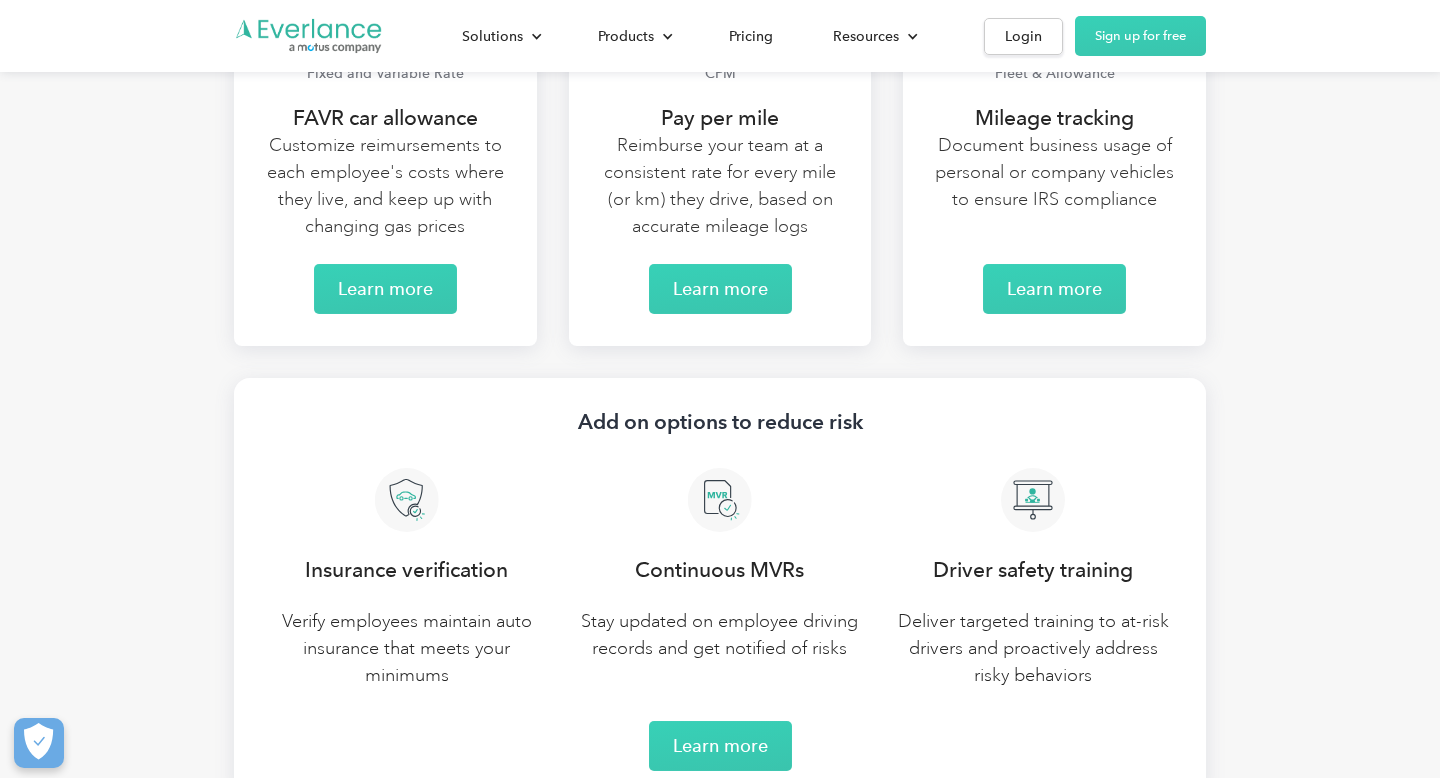 click on "Fleet & Allowance Mileage tracking Document business usage of personal or company vehicles to ensure IRS compliance Learn more" at bounding box center (1054, 51) 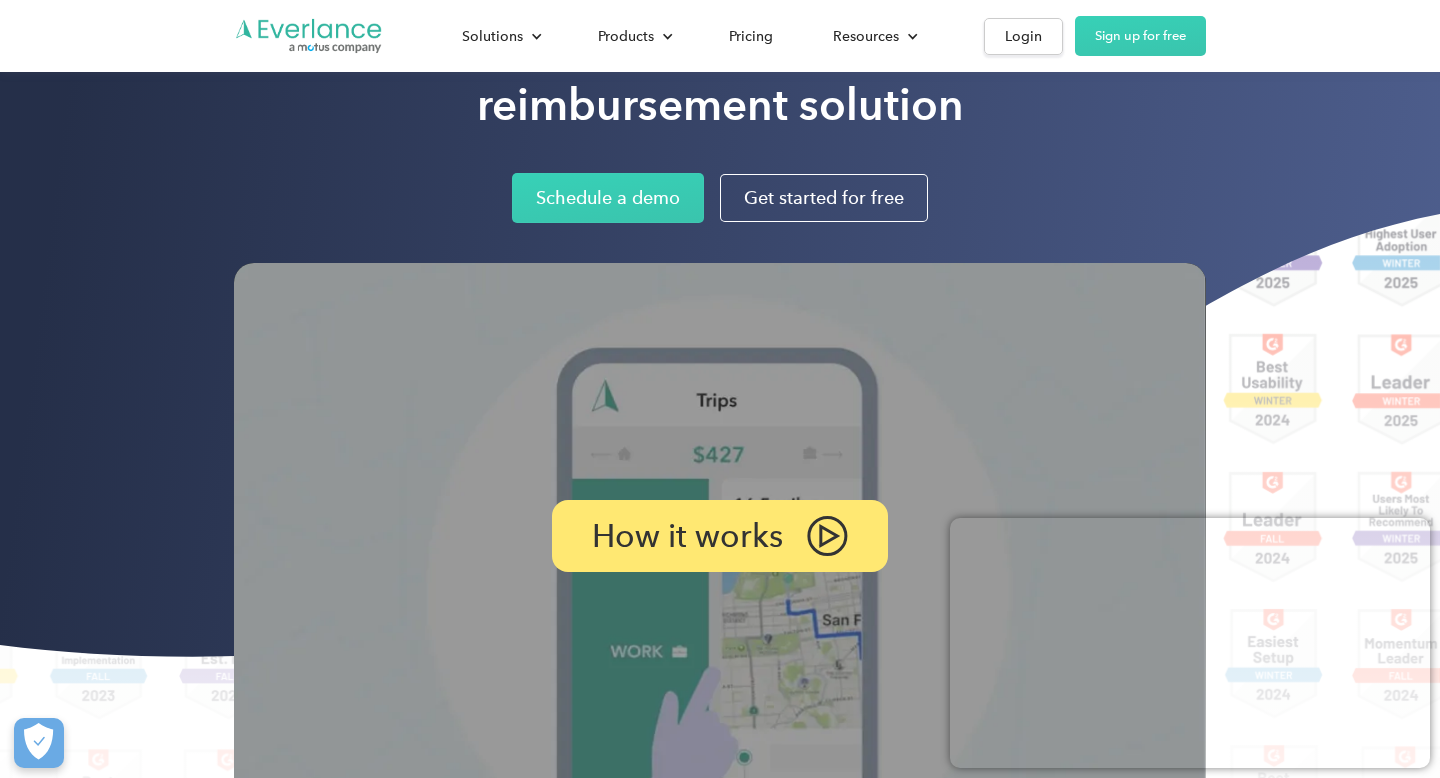 scroll, scrollTop: 0, scrollLeft: 0, axis: both 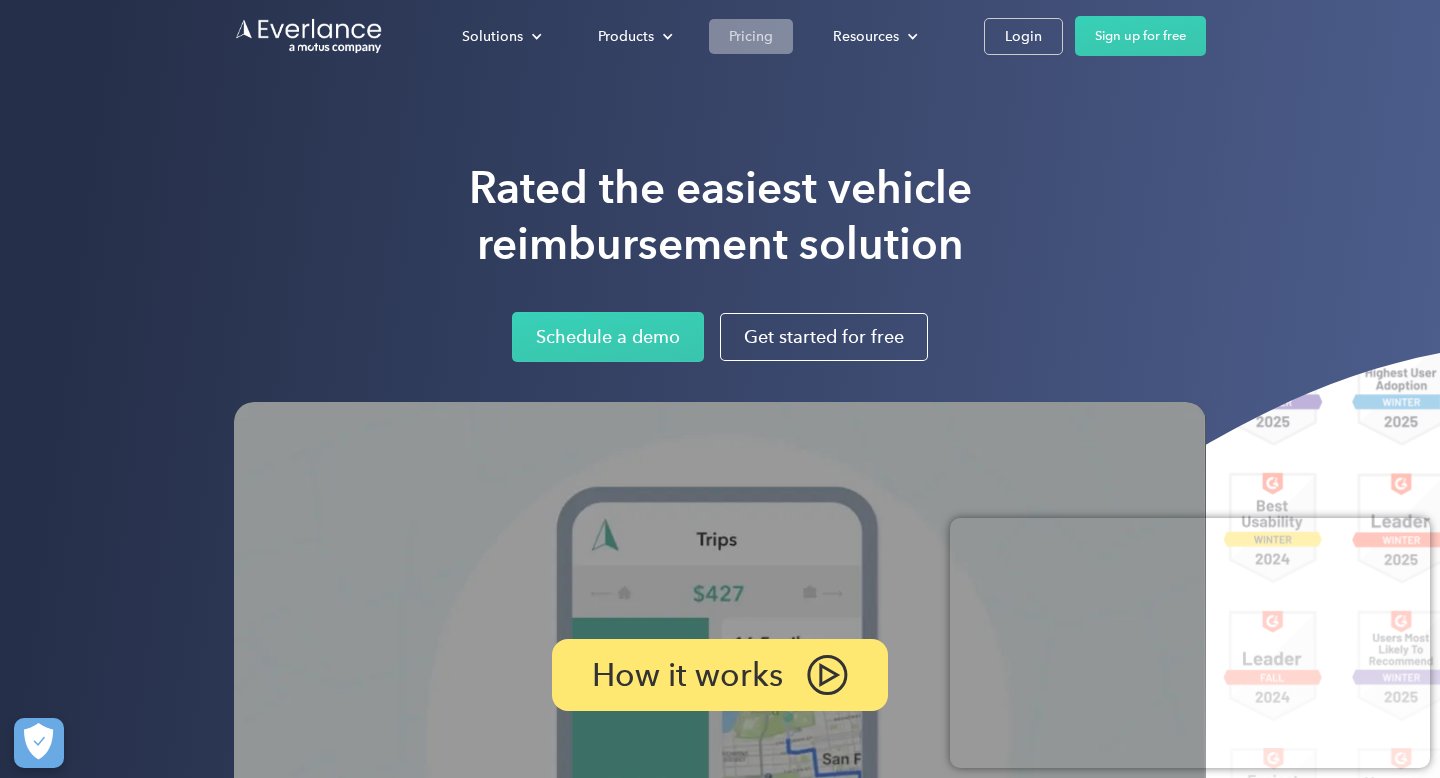 click on "Pricing" at bounding box center [751, 36] 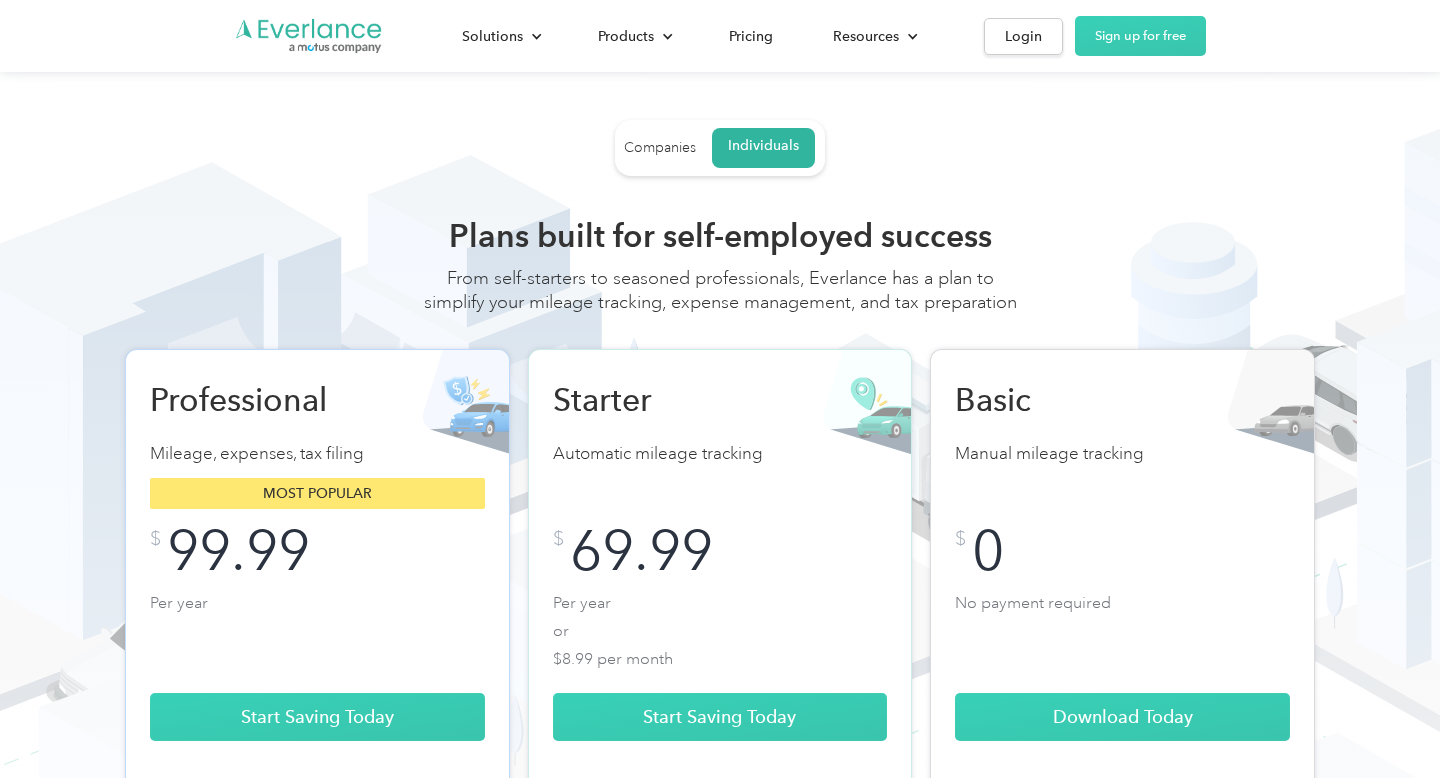 scroll, scrollTop: 0, scrollLeft: 0, axis: both 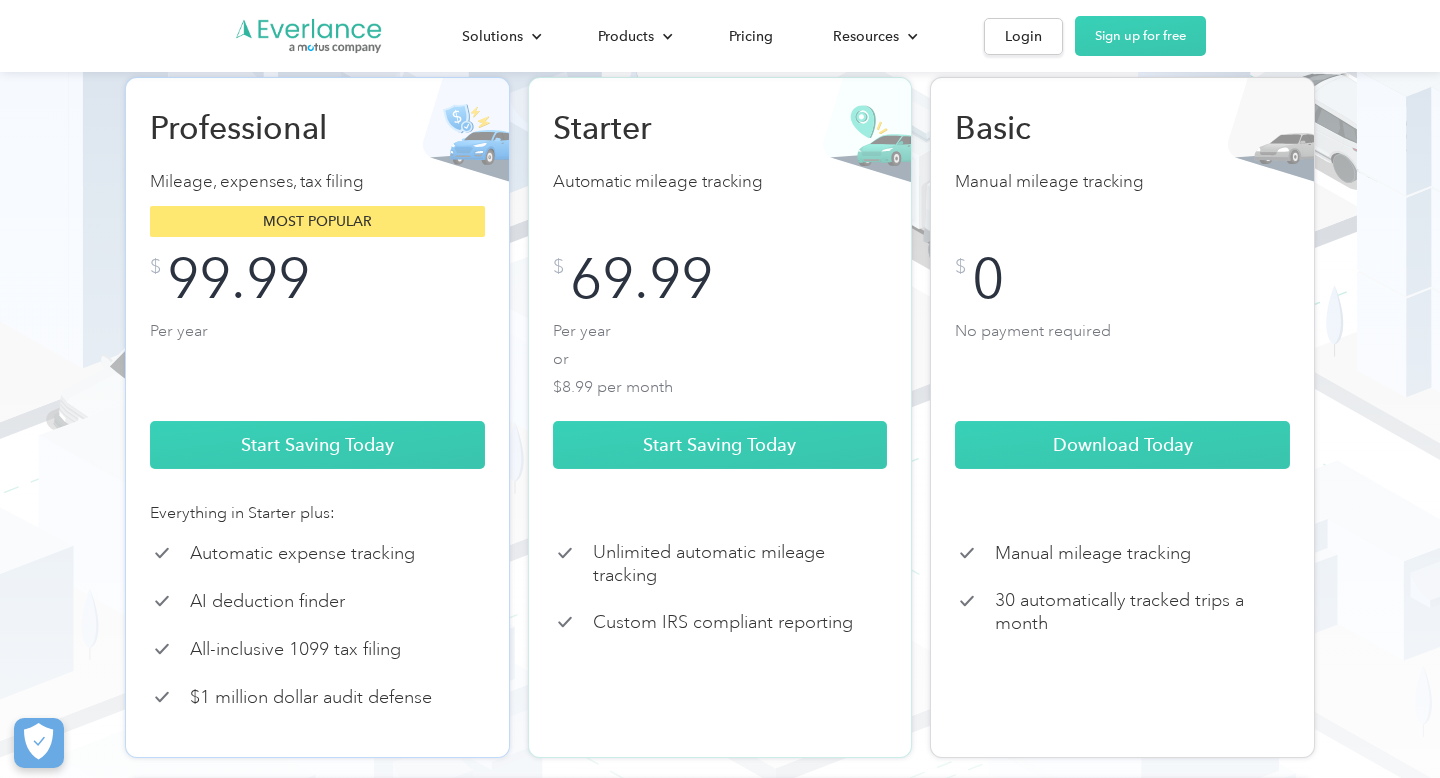 click on "Basic Manual mileage tracking Typically pays for itself the first month! $ 0 No payment required Download Today" at bounding box center (1122, 288) 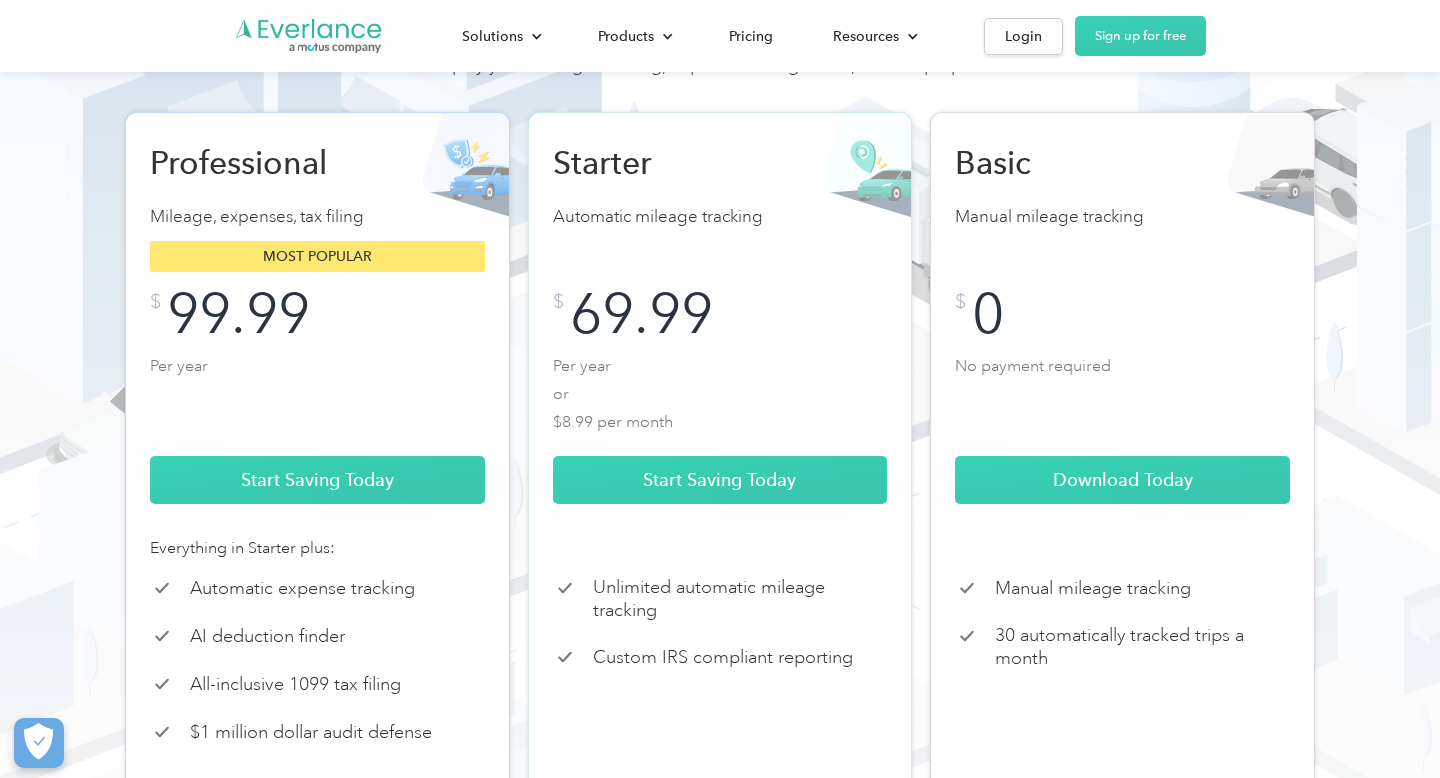 scroll, scrollTop: 236, scrollLeft: 0, axis: vertical 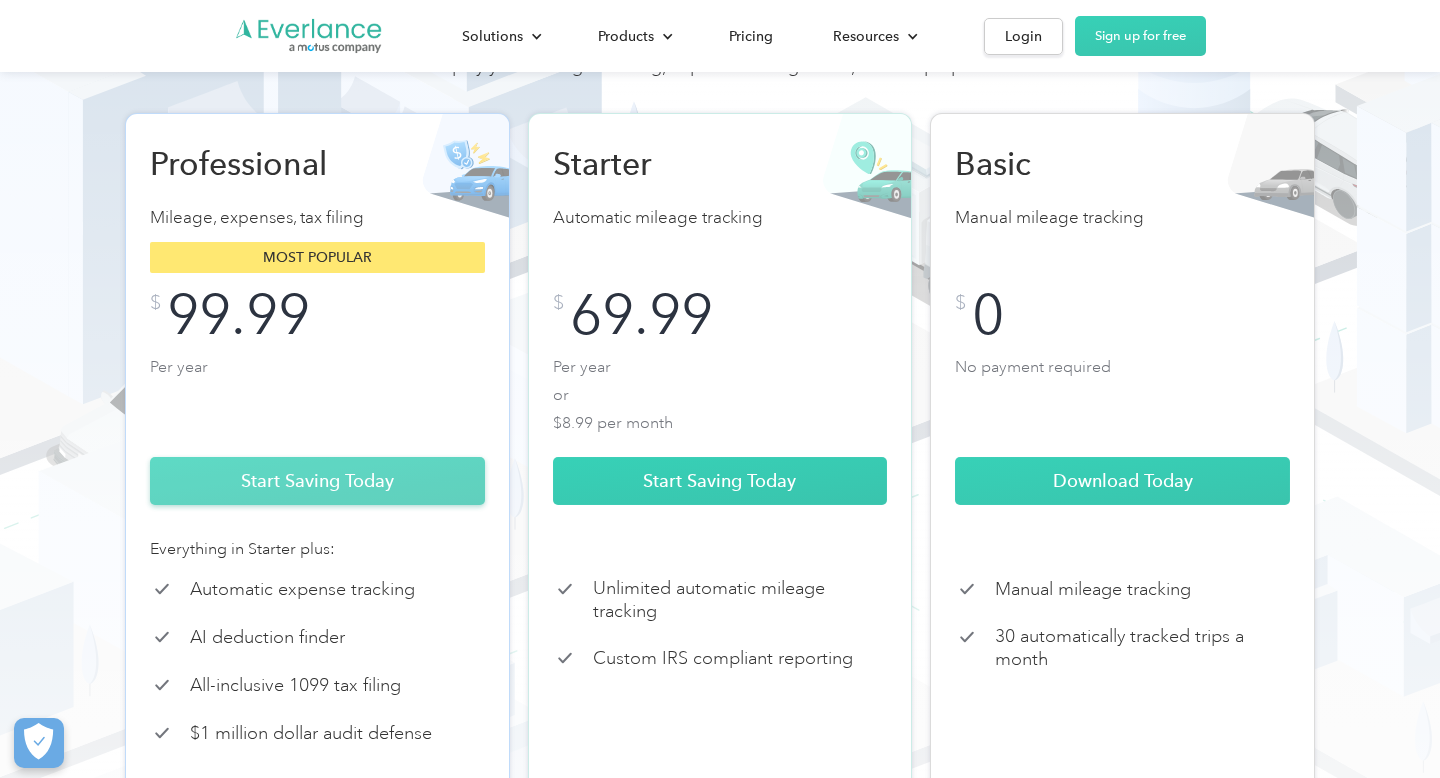 click on "Start Saving Today" at bounding box center [317, 481] 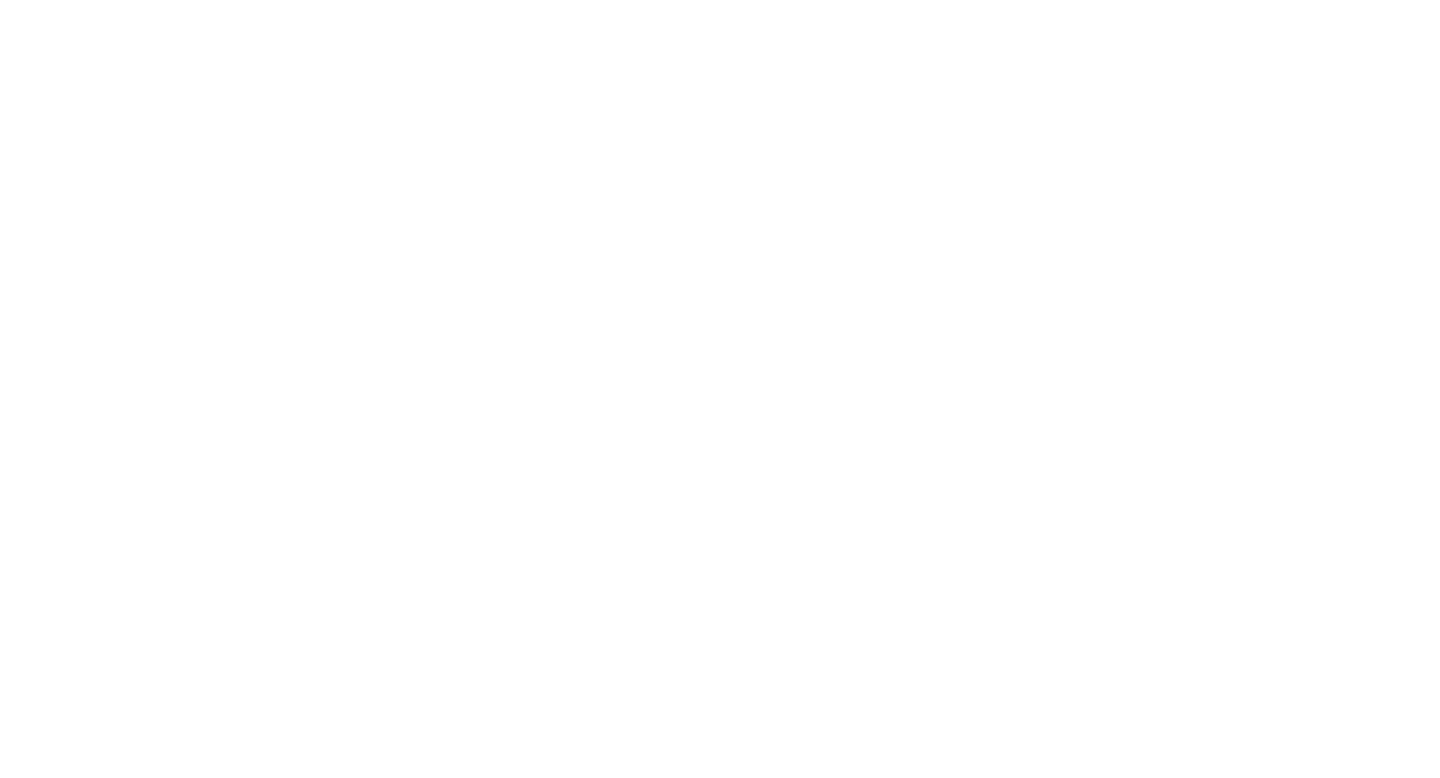 scroll, scrollTop: 0, scrollLeft: 0, axis: both 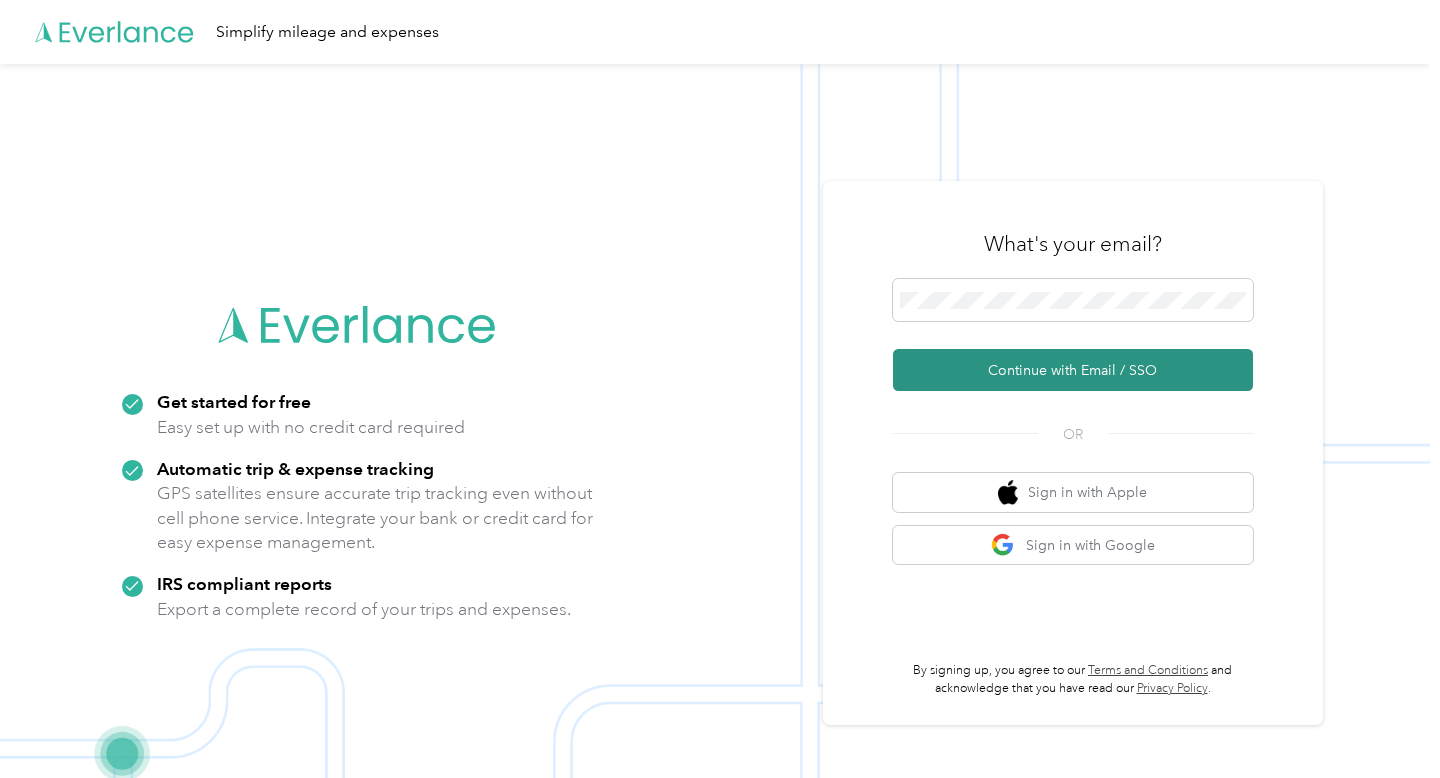 click on "Continue with Email / SSO" at bounding box center [1073, 370] 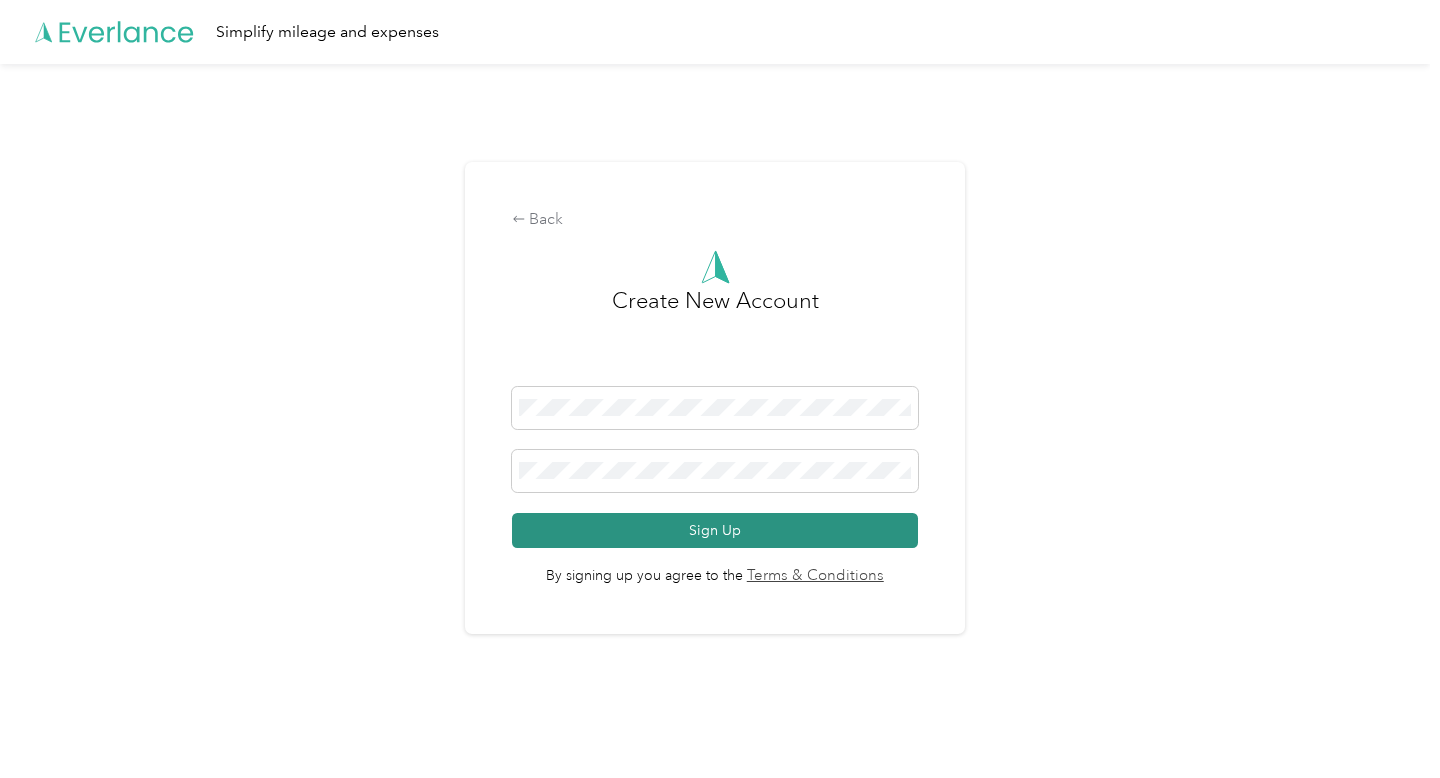 click on "Sign Up" at bounding box center [715, 530] 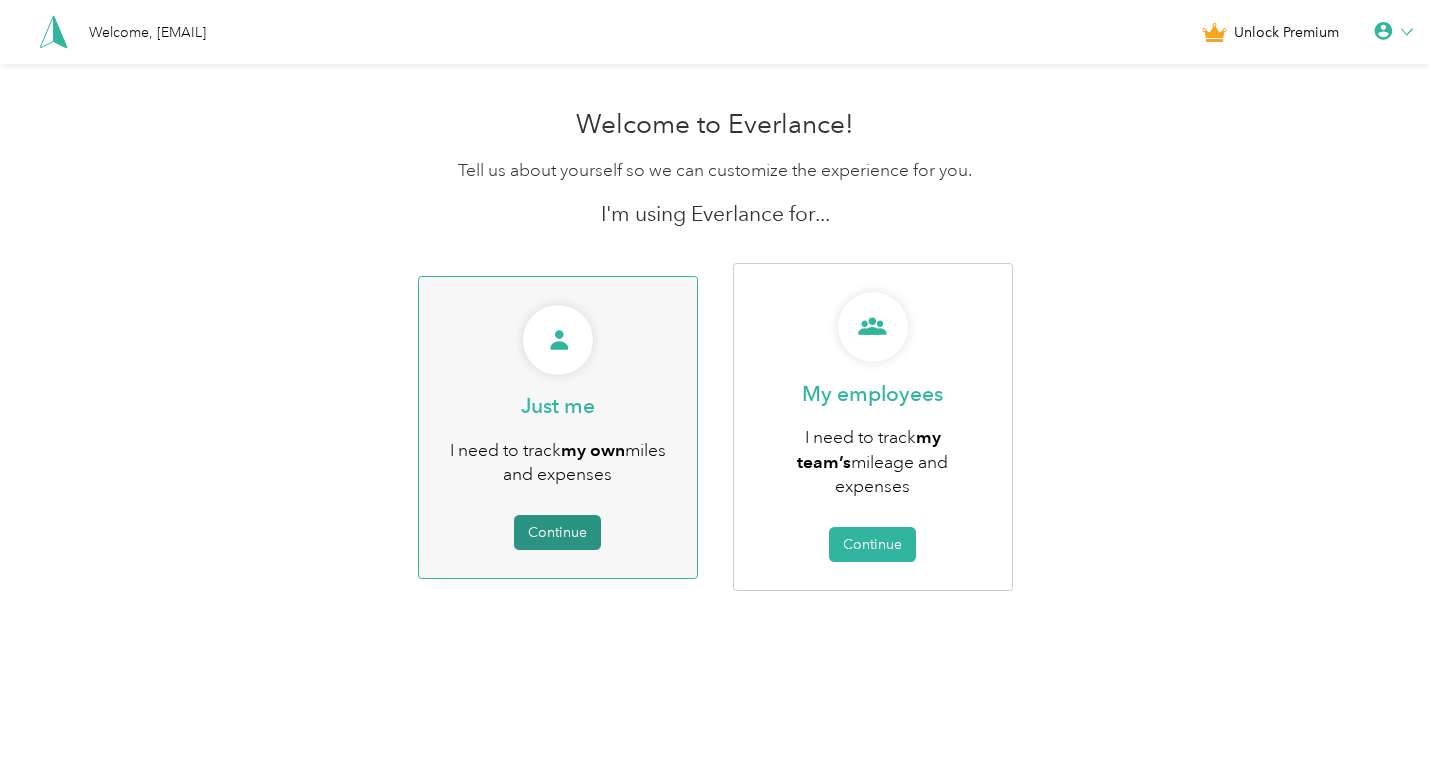 click on "Continue" at bounding box center [557, 532] 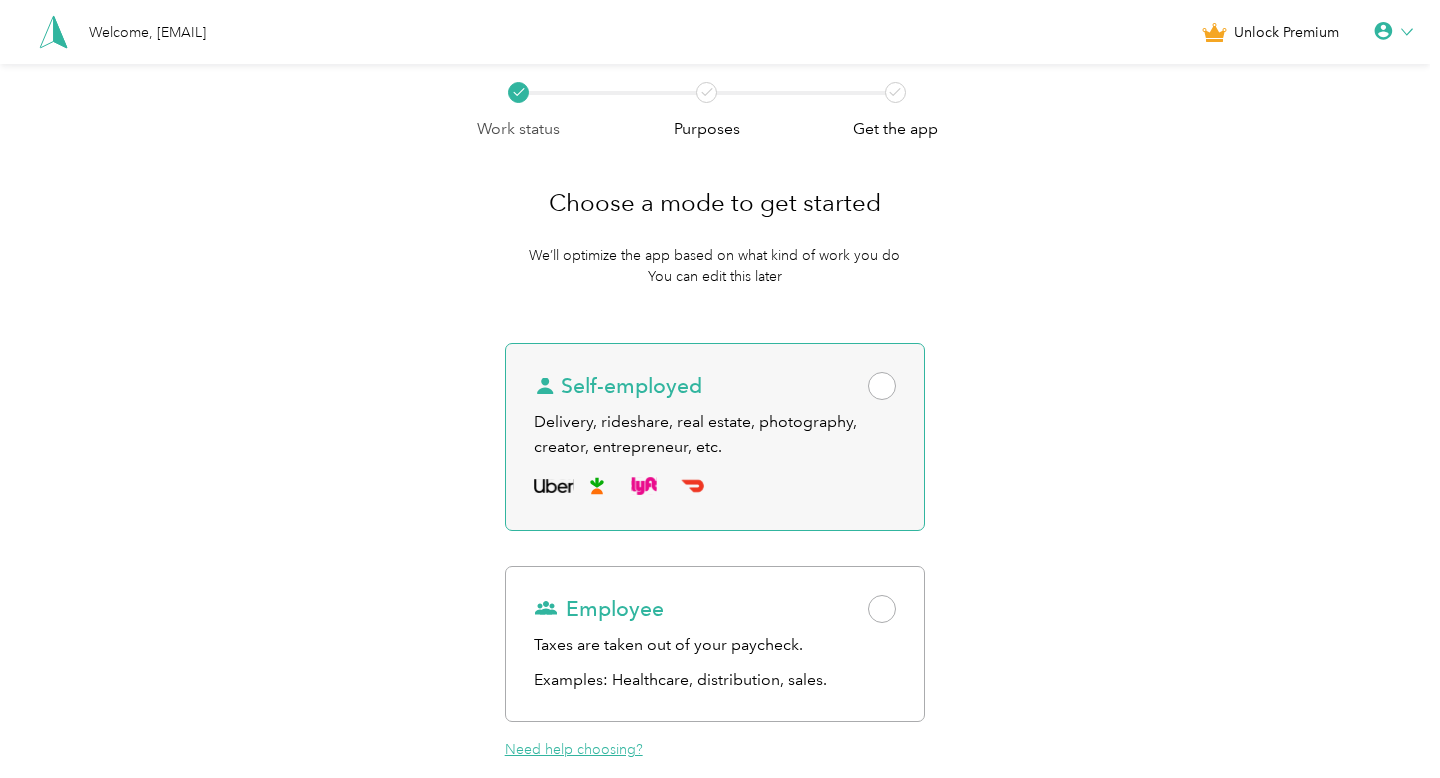 click at bounding box center (882, 386) 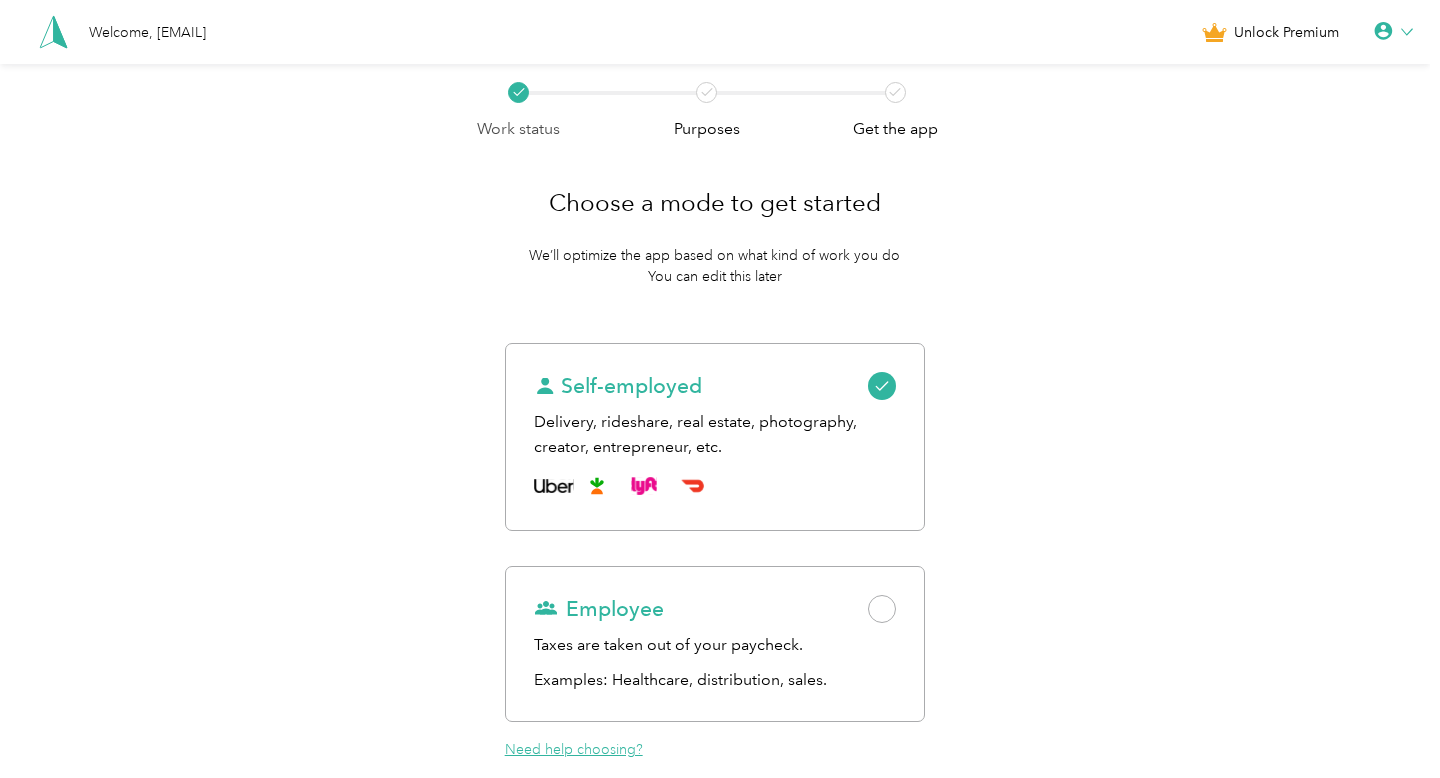 scroll, scrollTop: 161, scrollLeft: 0, axis: vertical 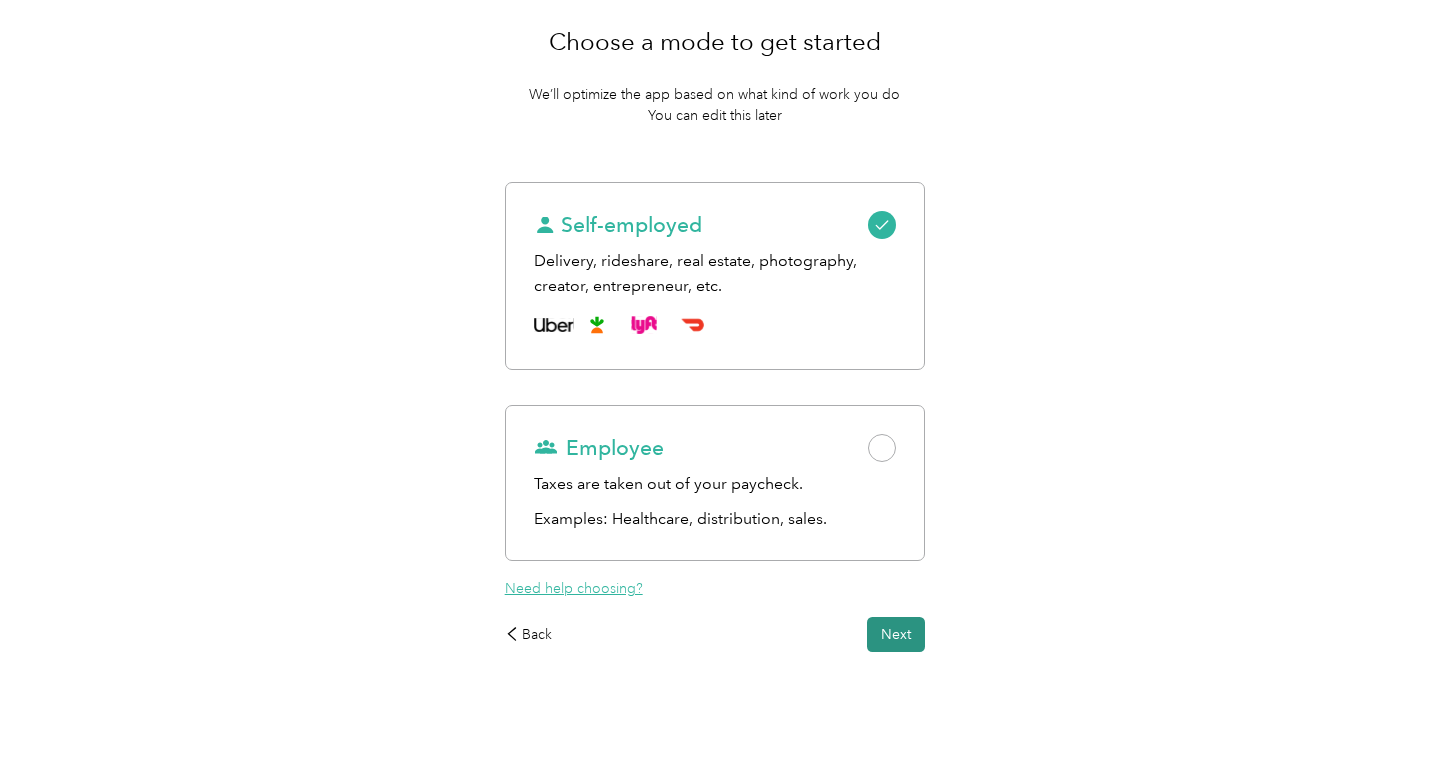click on "Next" at bounding box center [896, 634] 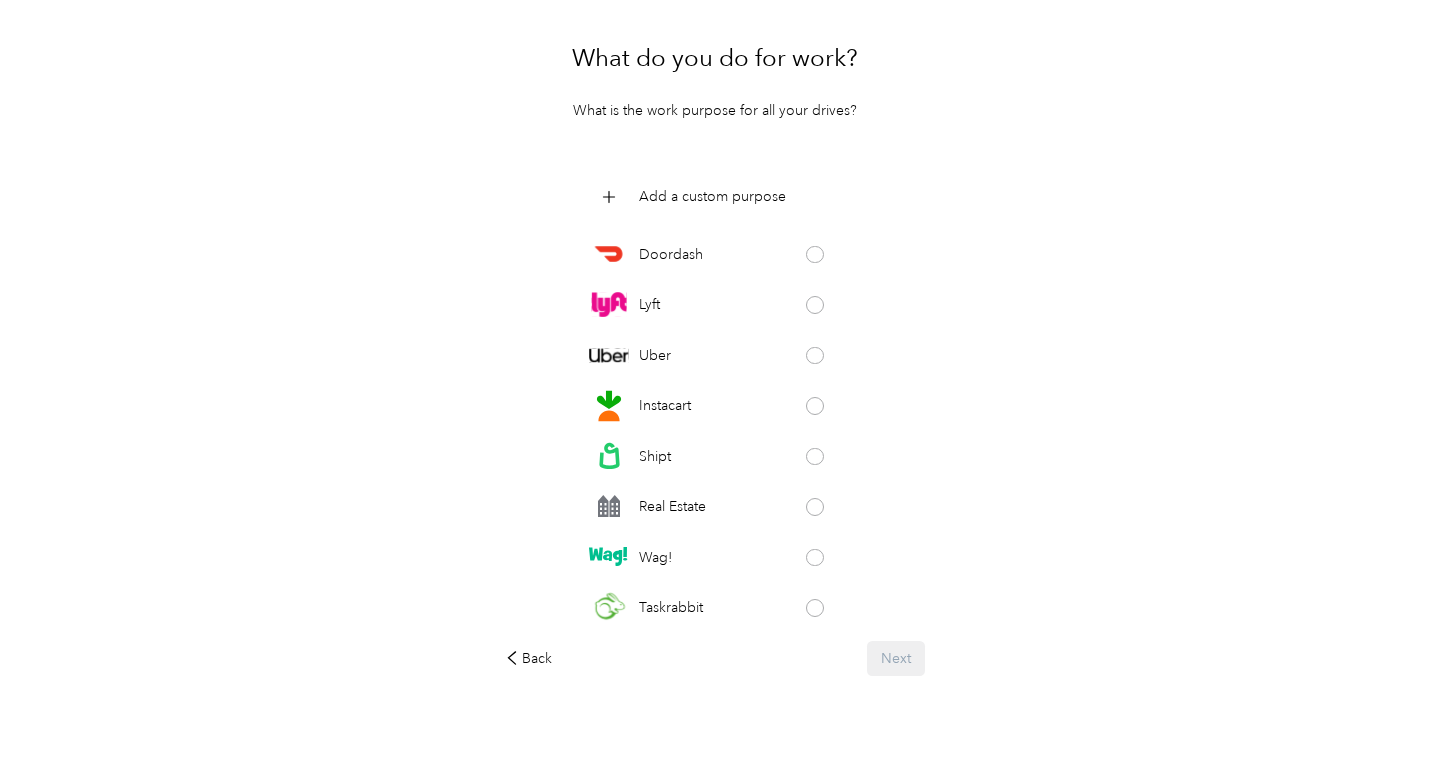 scroll, scrollTop: 150, scrollLeft: 0, axis: vertical 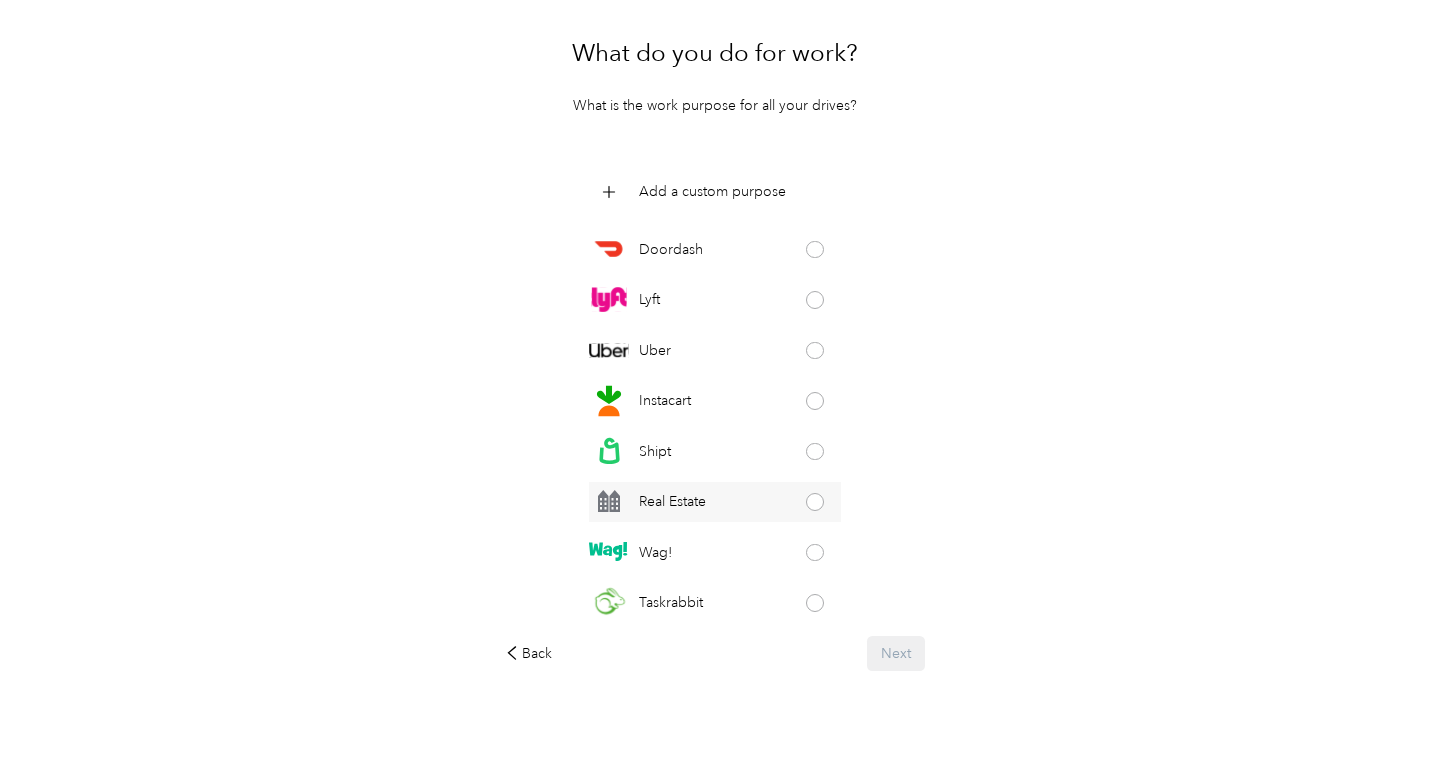 click on "Real Estate" at bounding box center (715, 502) 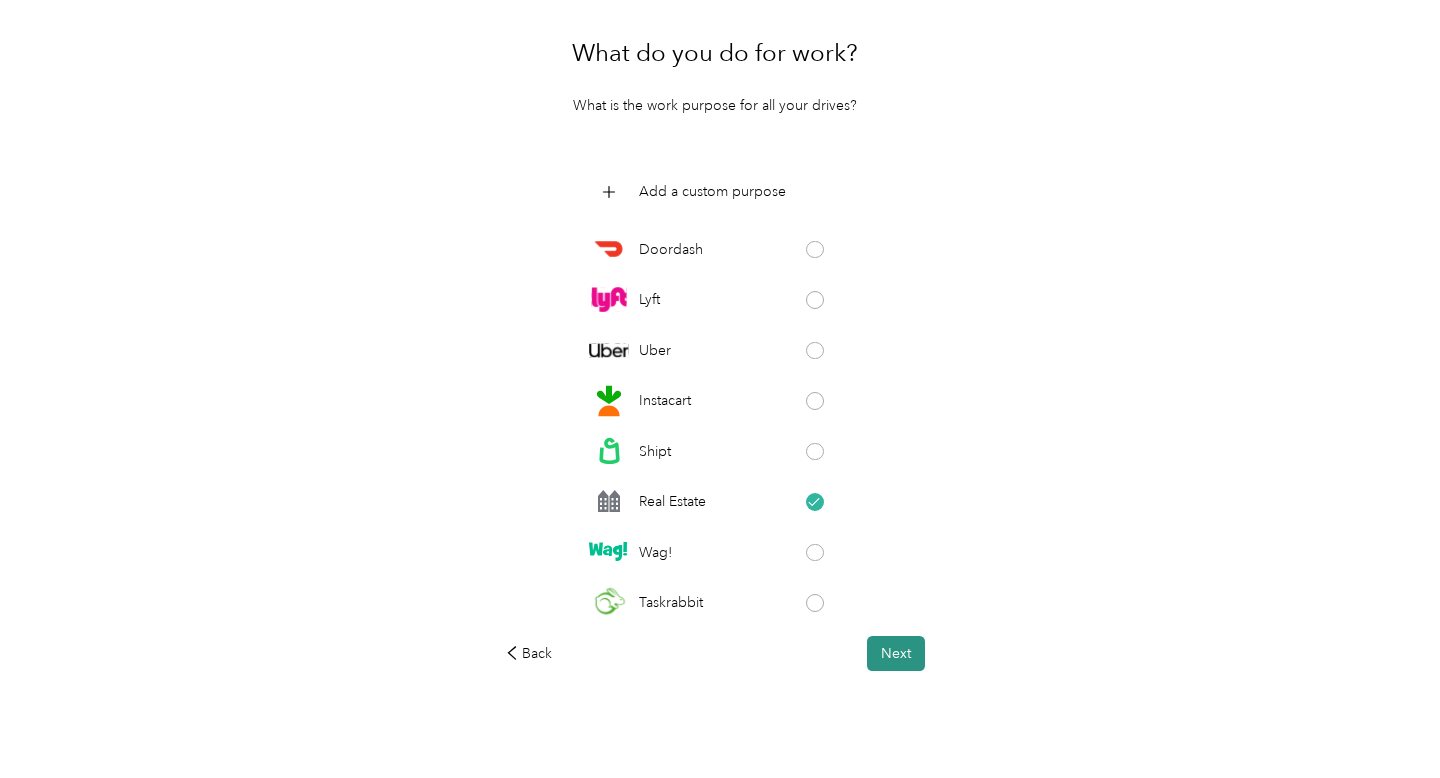 click on "Next" at bounding box center [896, 653] 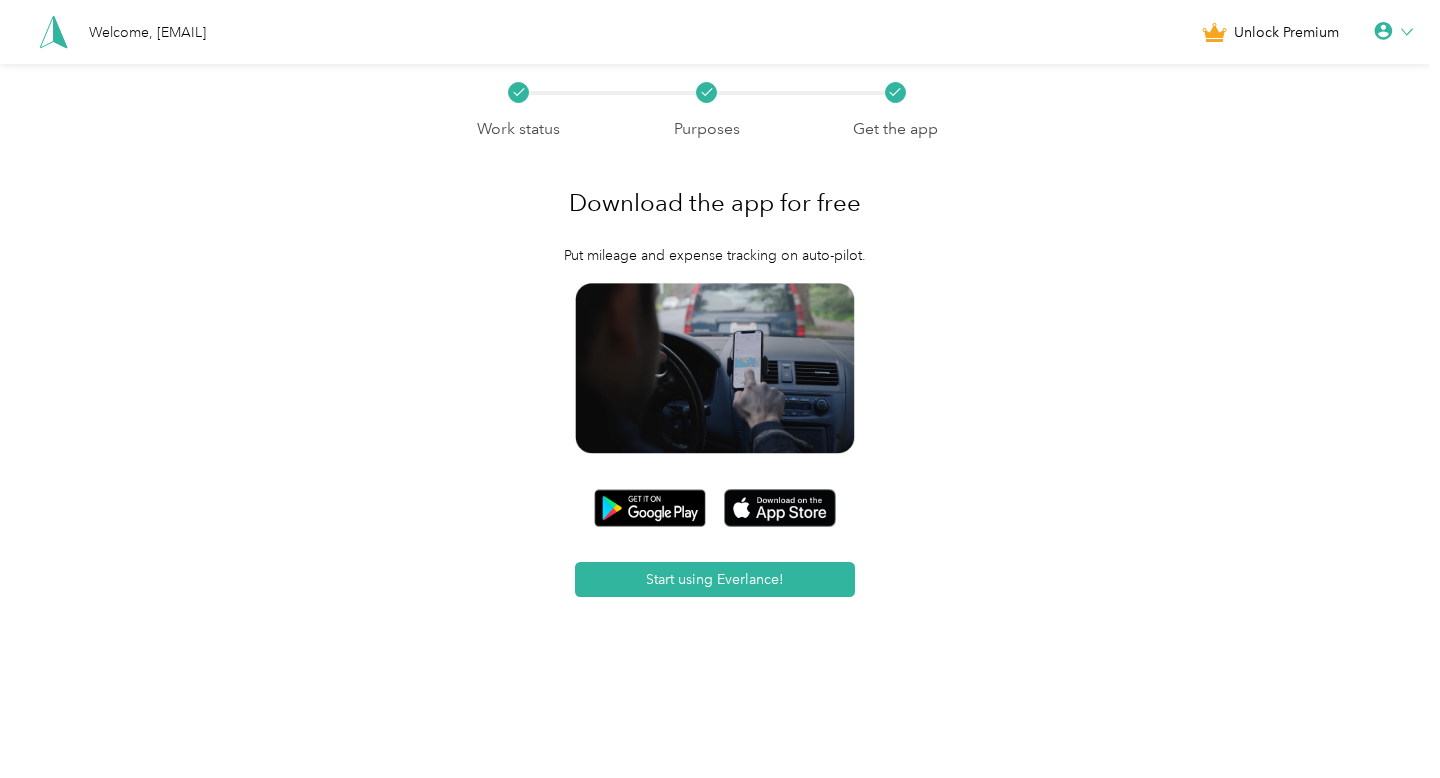 scroll, scrollTop: 0, scrollLeft: 0, axis: both 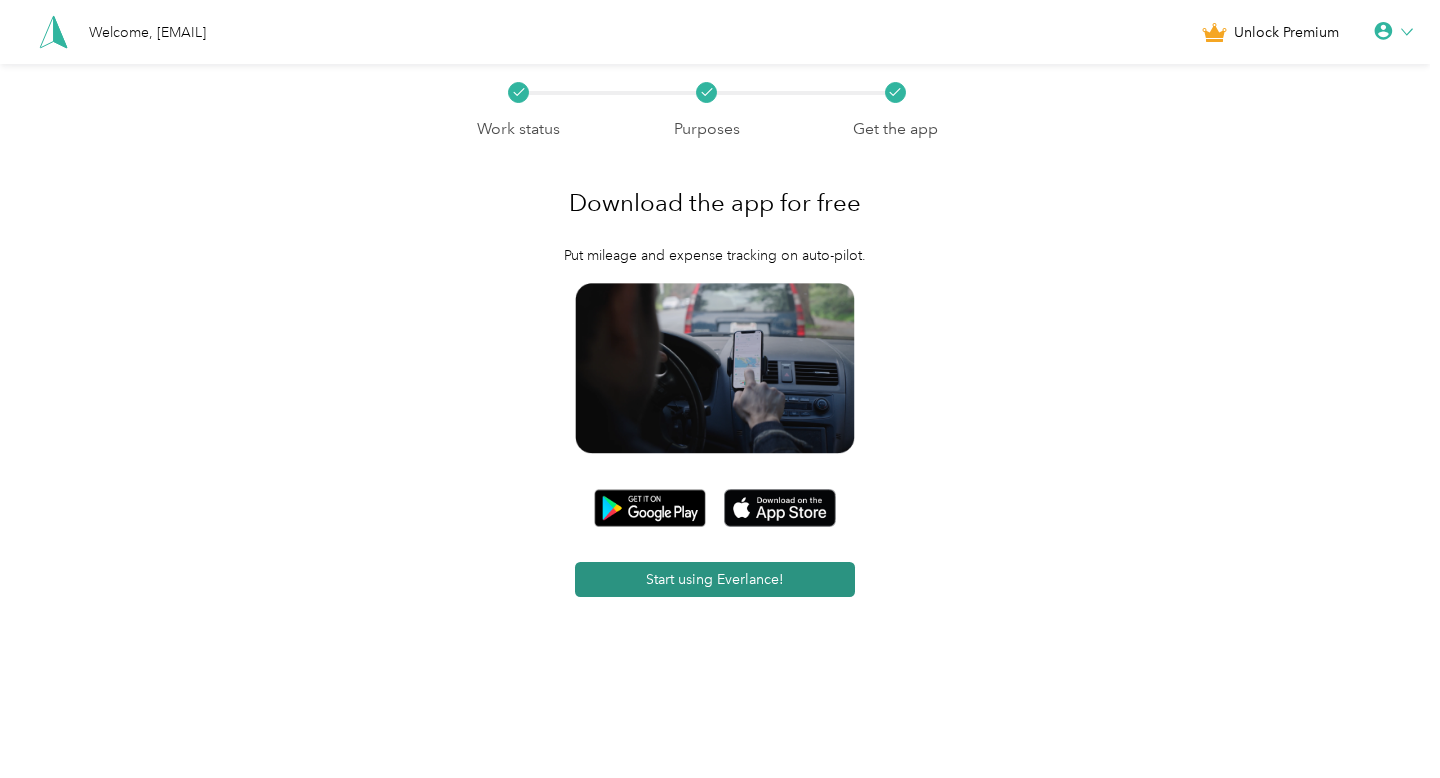 click on "Start using Everlance!" at bounding box center (715, 579) 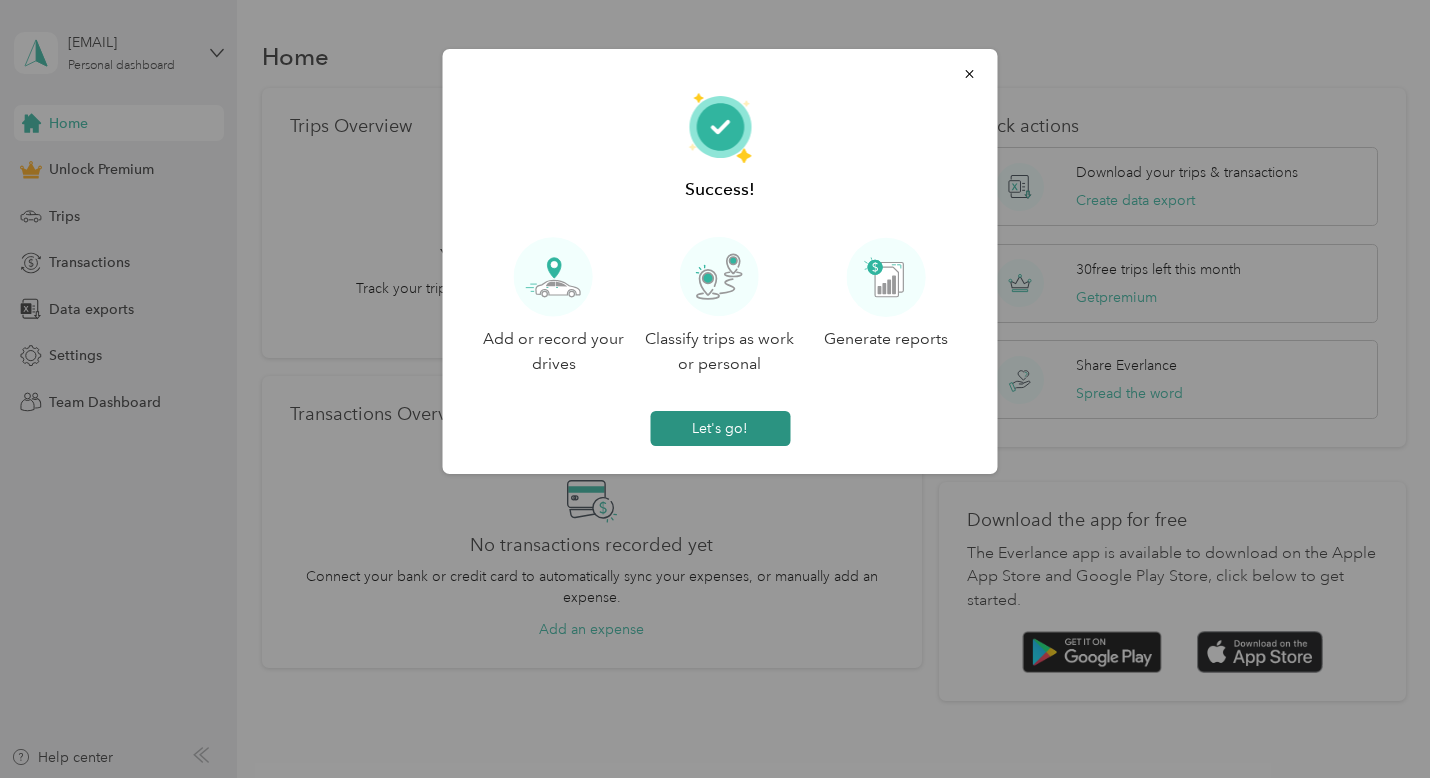 click on "Let's go!" at bounding box center [720, 428] 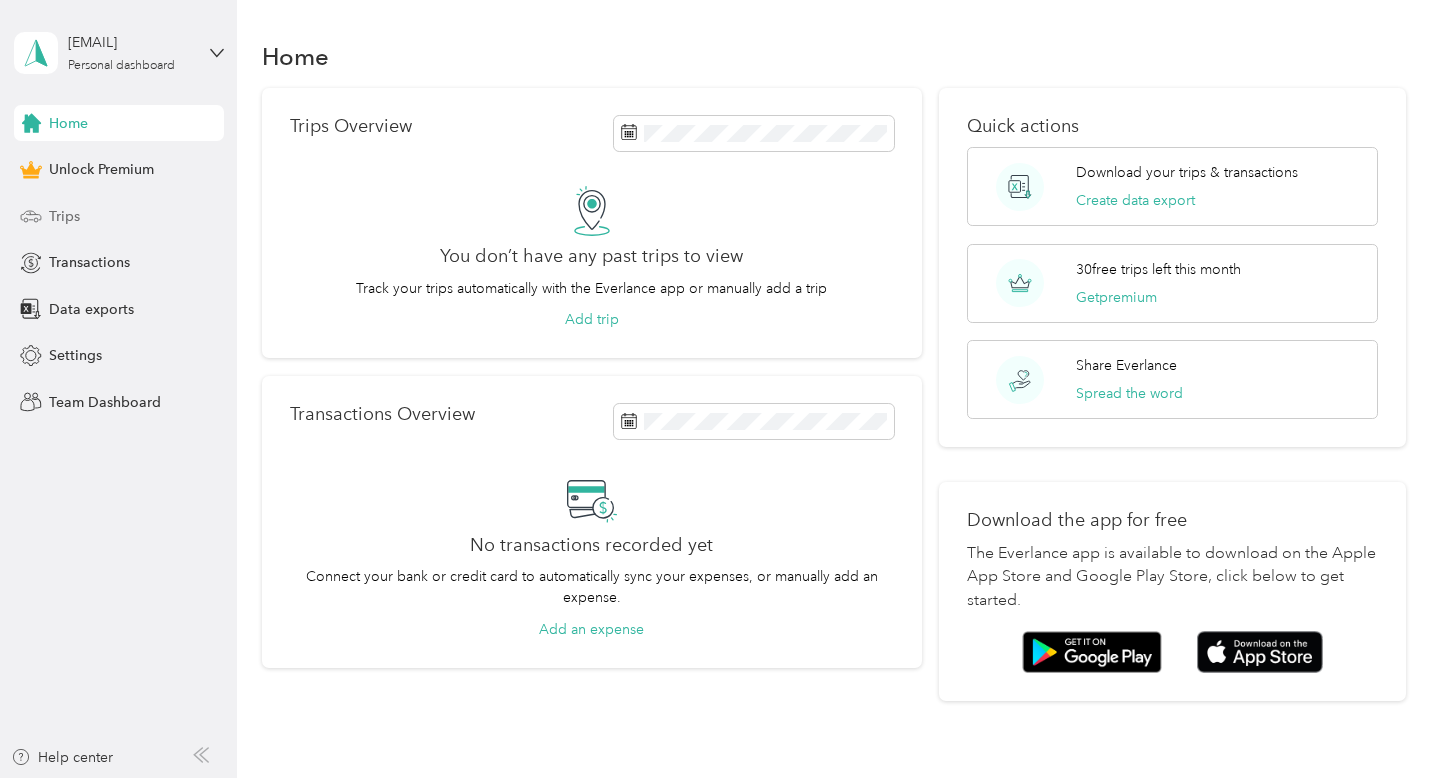 click on "Trips" at bounding box center (64, 216) 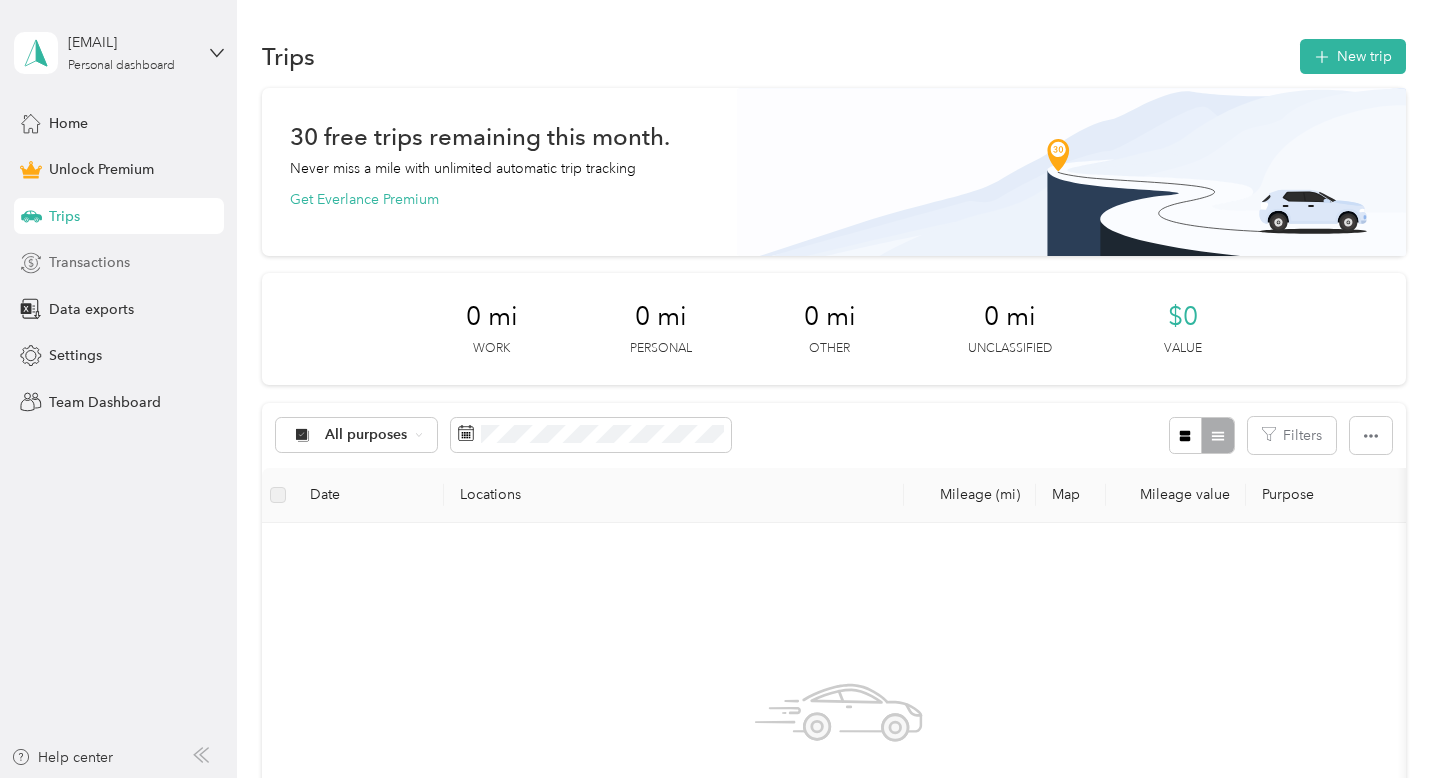 click on "Transactions" at bounding box center (89, 262) 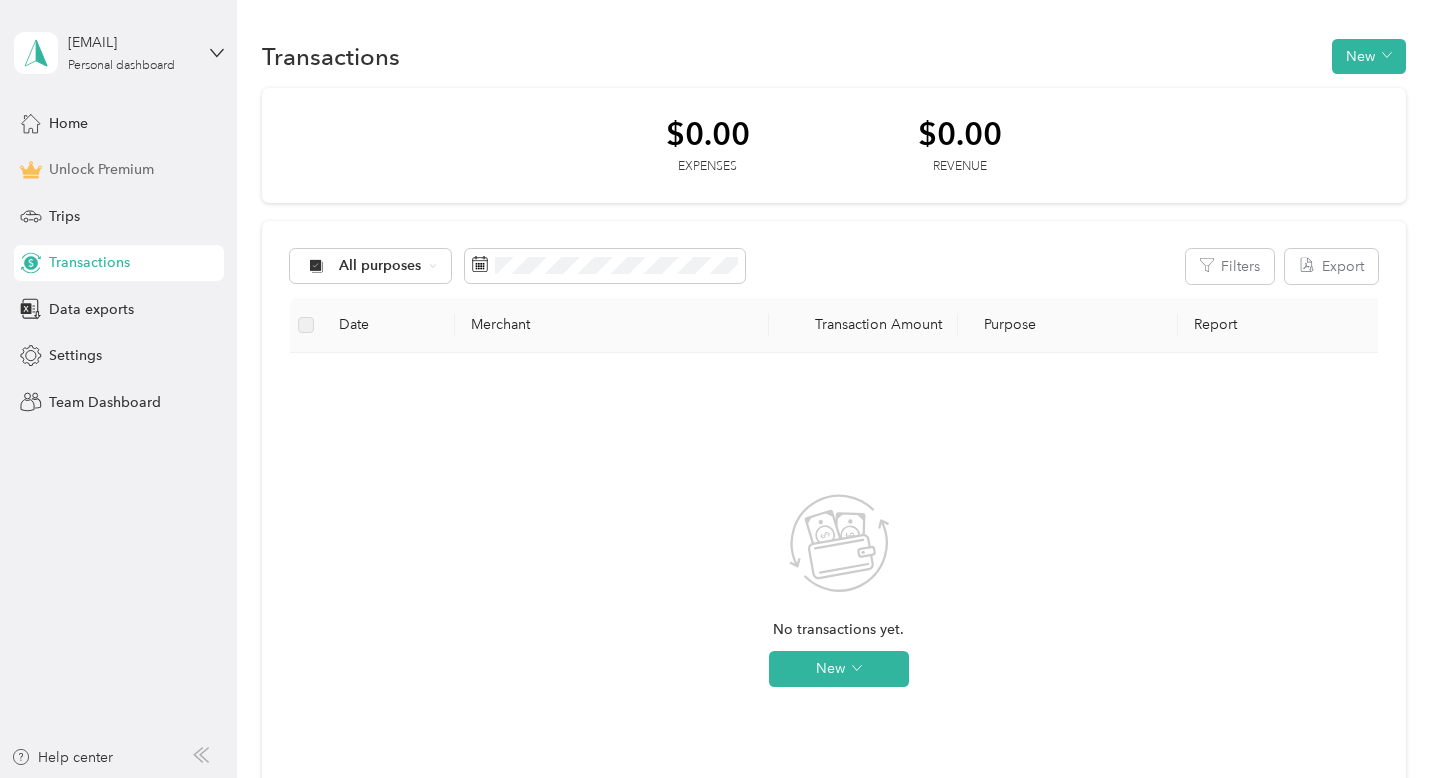 click on "Unlock Premium" at bounding box center (119, 170) 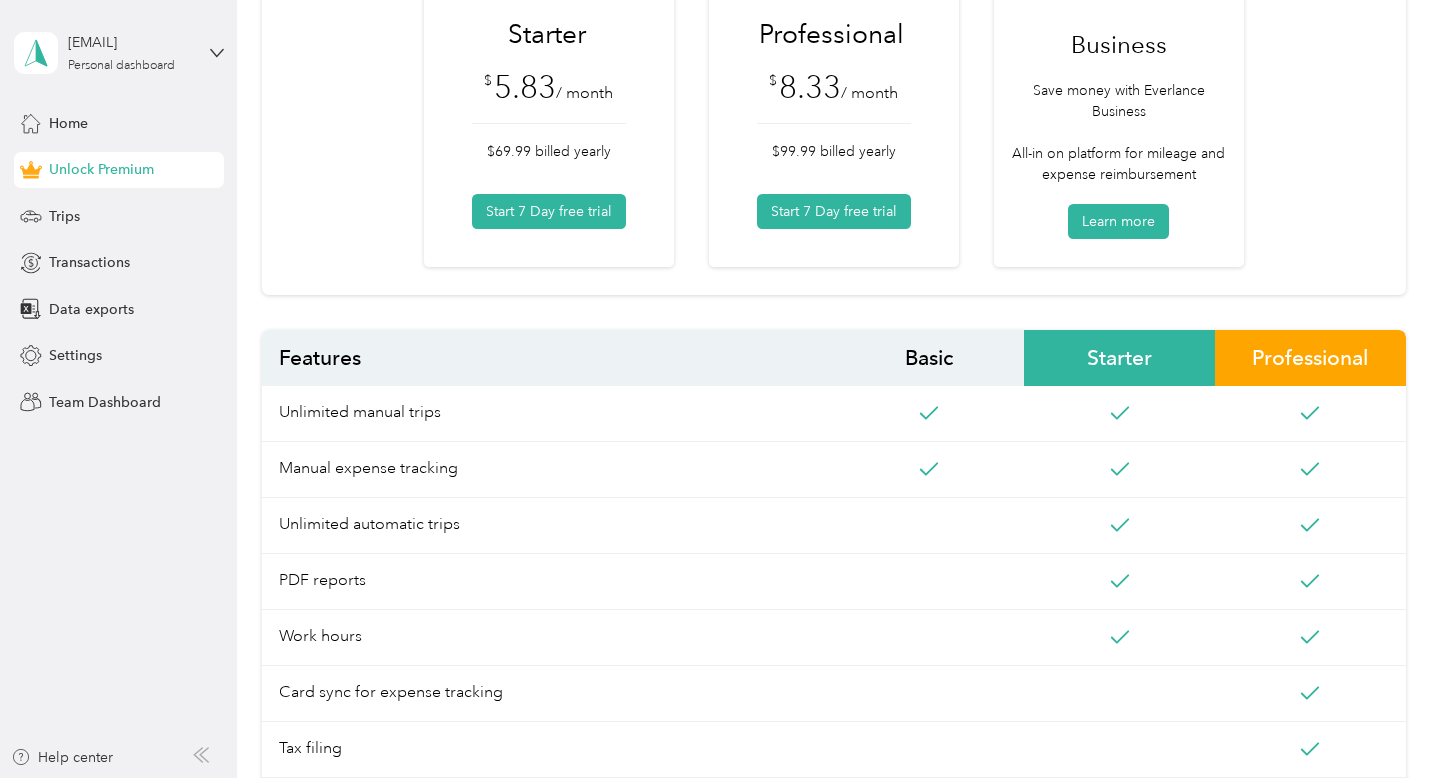 scroll, scrollTop: 264, scrollLeft: 0, axis: vertical 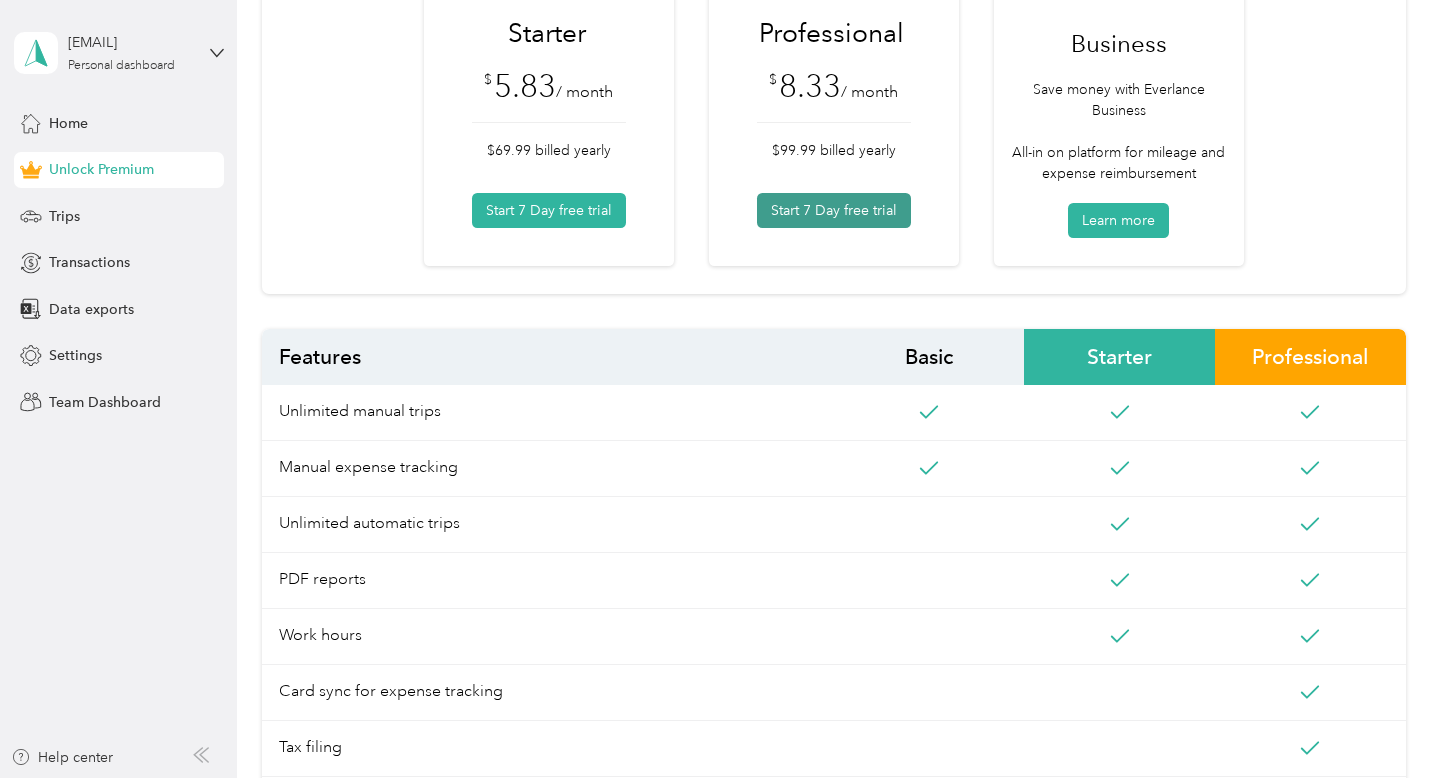 click on "Start 7 Day free trial" at bounding box center [834, 210] 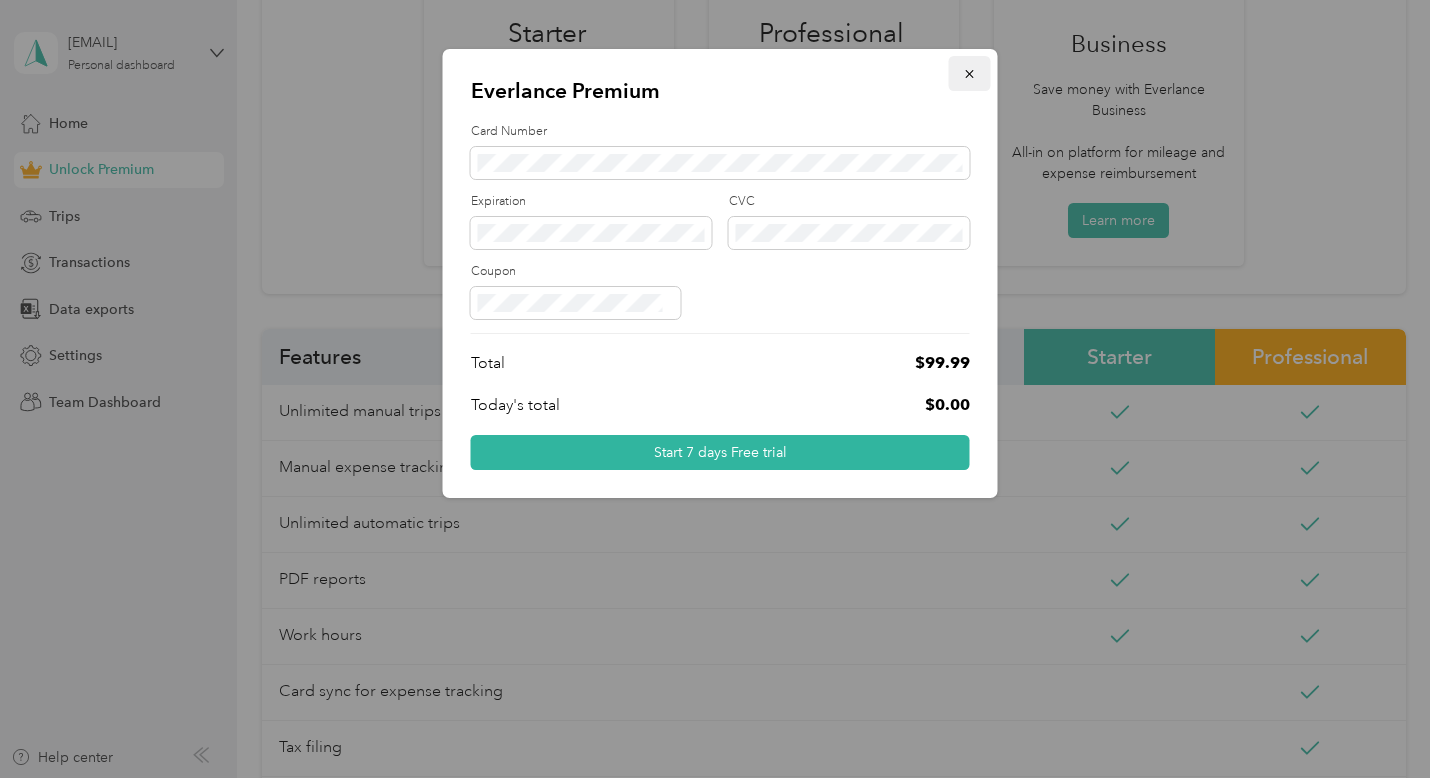 click 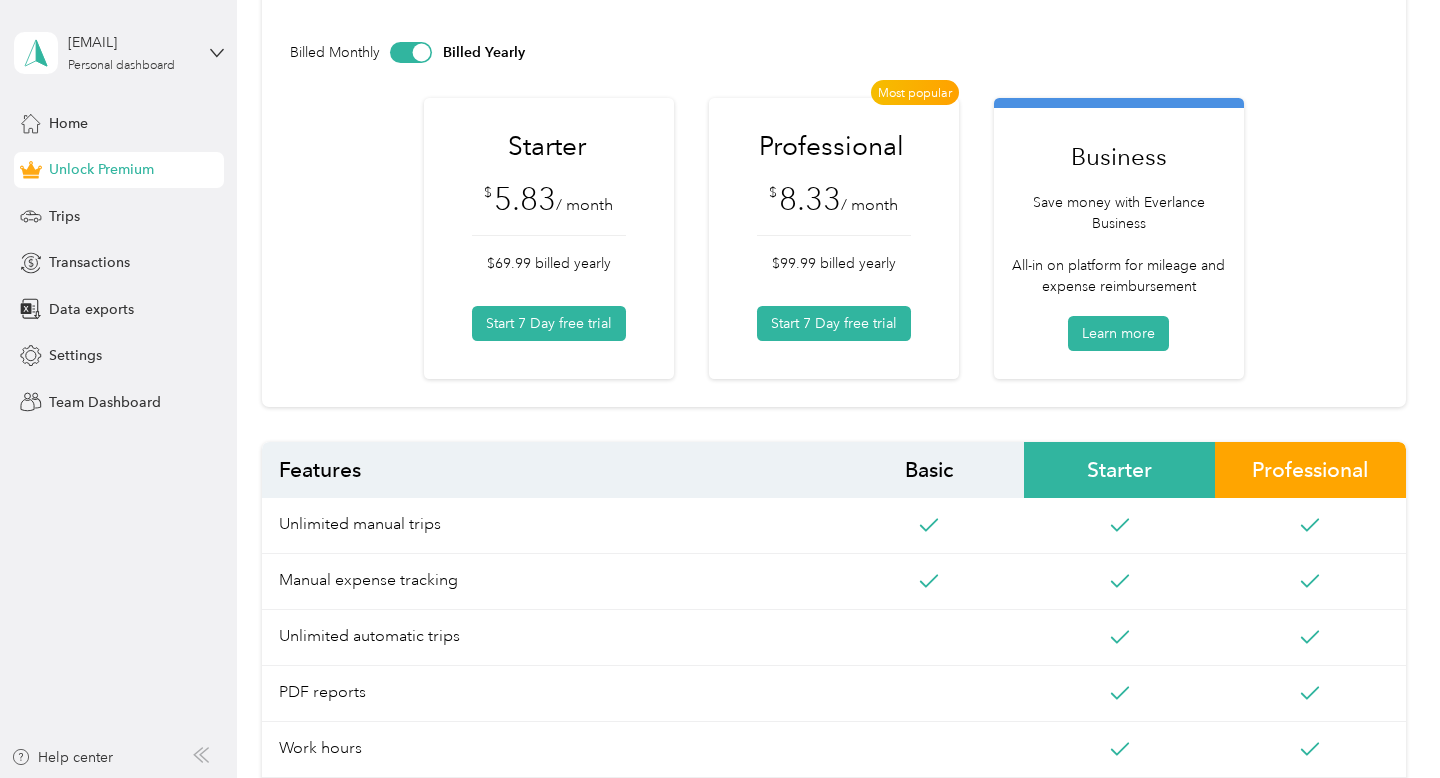 scroll, scrollTop: 0, scrollLeft: 0, axis: both 